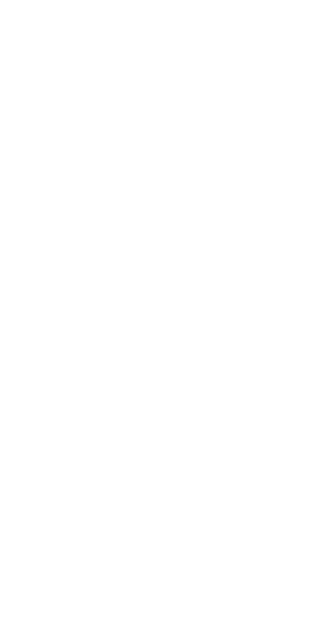 scroll, scrollTop: 0, scrollLeft: 0, axis: both 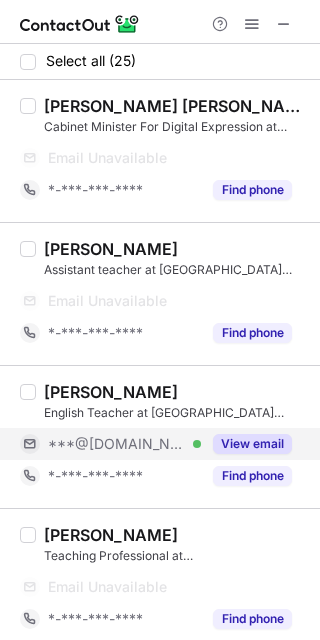 click on "View email" at bounding box center (252, 444) 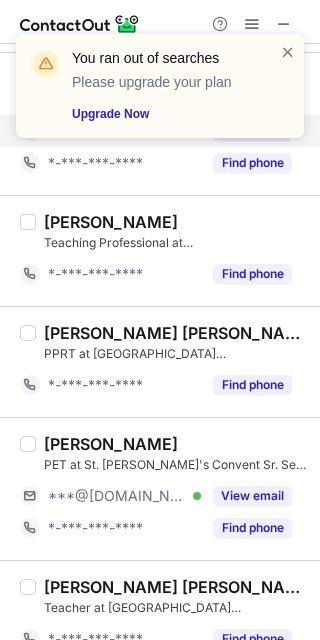 scroll, scrollTop: 266, scrollLeft: 0, axis: vertical 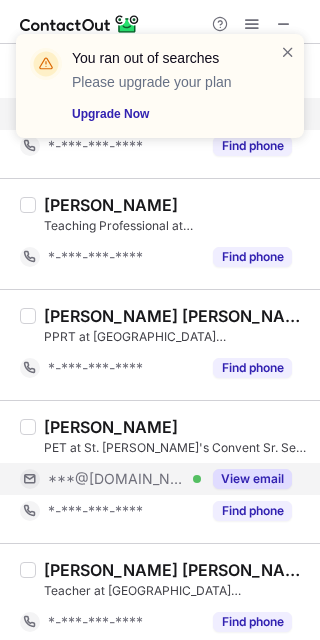 click on "View email" at bounding box center [252, 479] 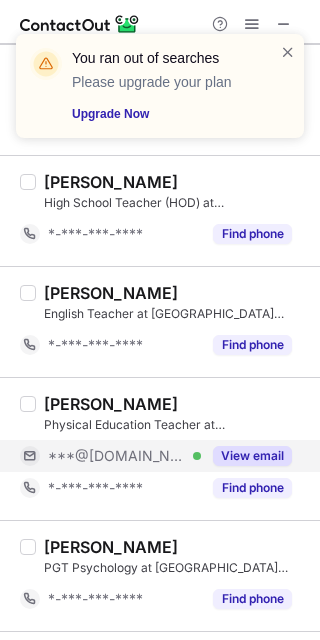 scroll, scrollTop: 800, scrollLeft: 0, axis: vertical 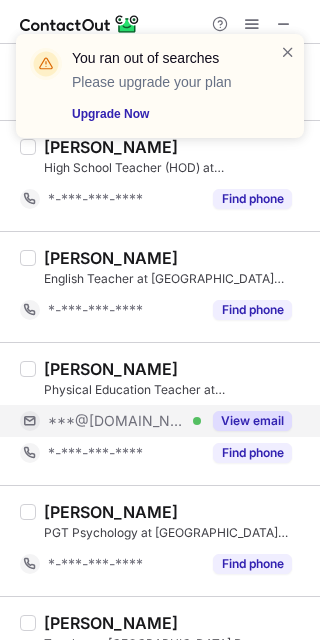 click on "View email" at bounding box center (252, 421) 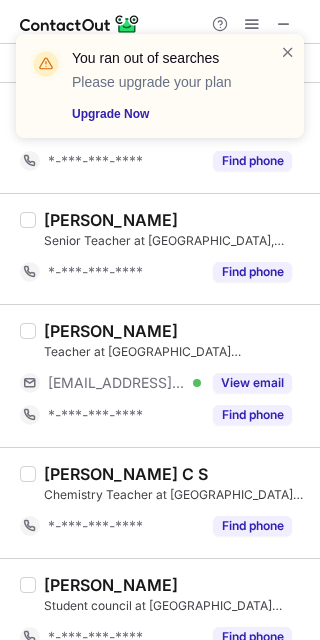 scroll, scrollTop: 1333, scrollLeft: 0, axis: vertical 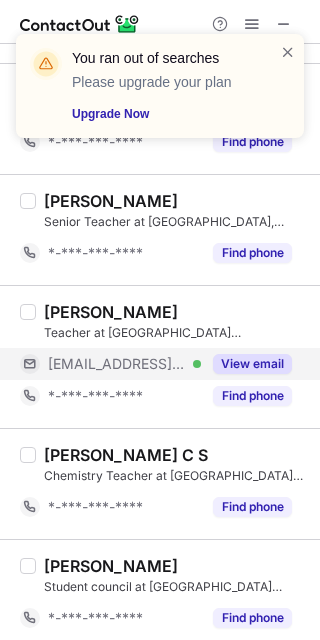 click on "View email" at bounding box center [252, 364] 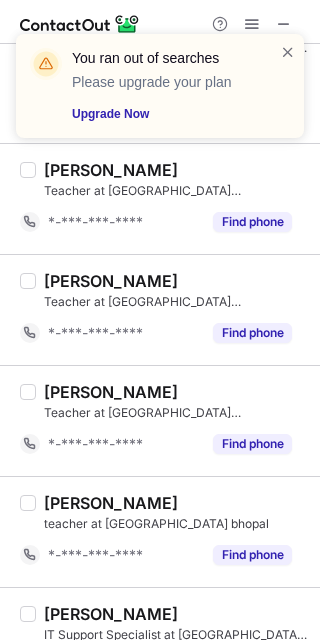 scroll, scrollTop: 2446, scrollLeft: 0, axis: vertical 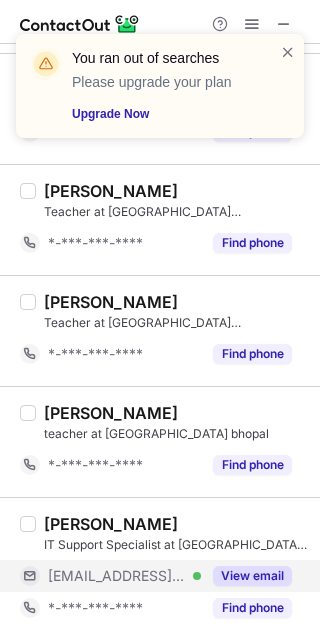 click on "View email" at bounding box center [252, 576] 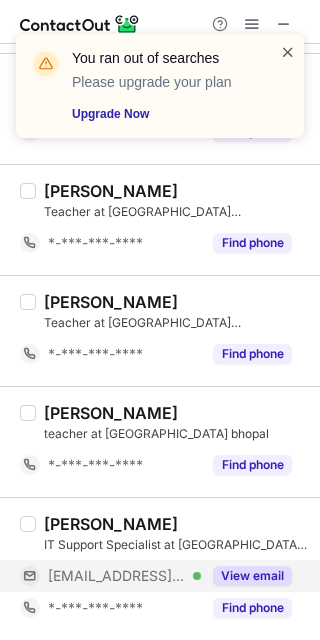 click at bounding box center [288, 52] 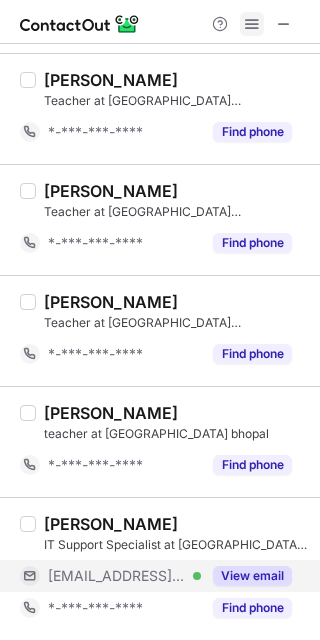 click at bounding box center (252, 24) 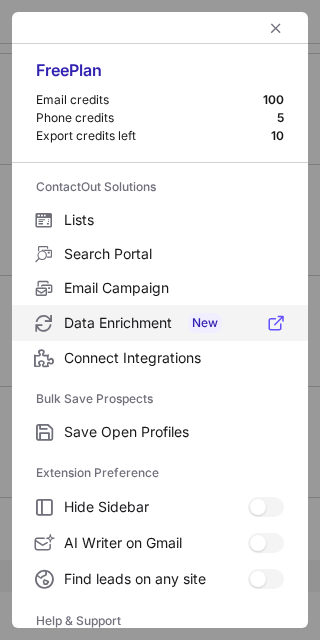 click on "Data Enrichment   New" at bounding box center [174, 323] 